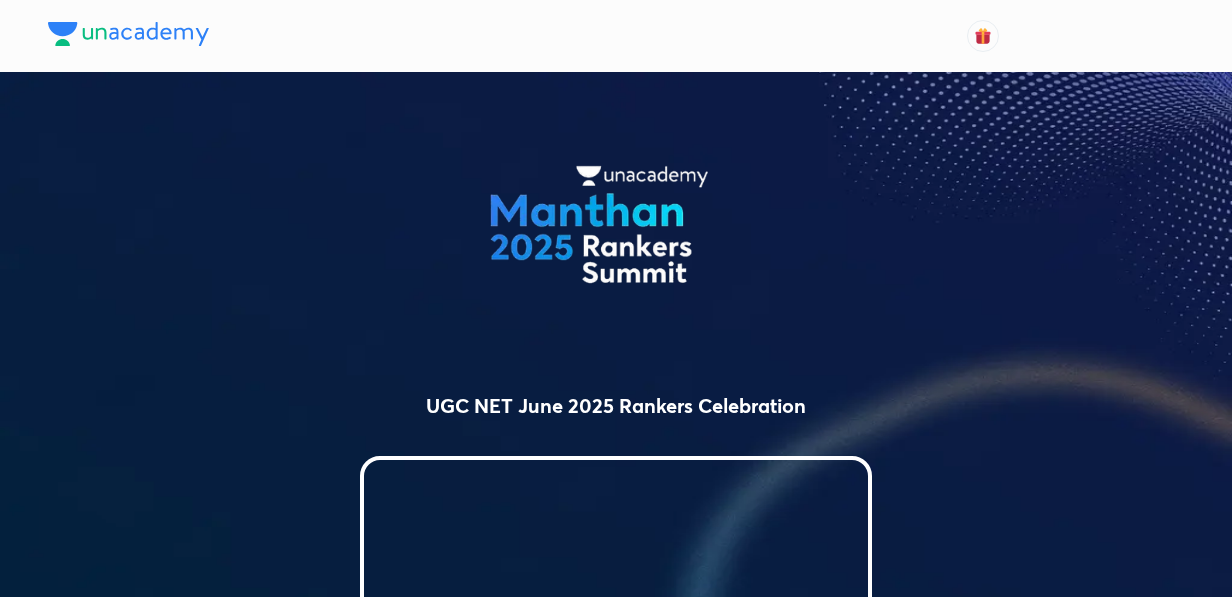 scroll, scrollTop: 0, scrollLeft: 0, axis: both 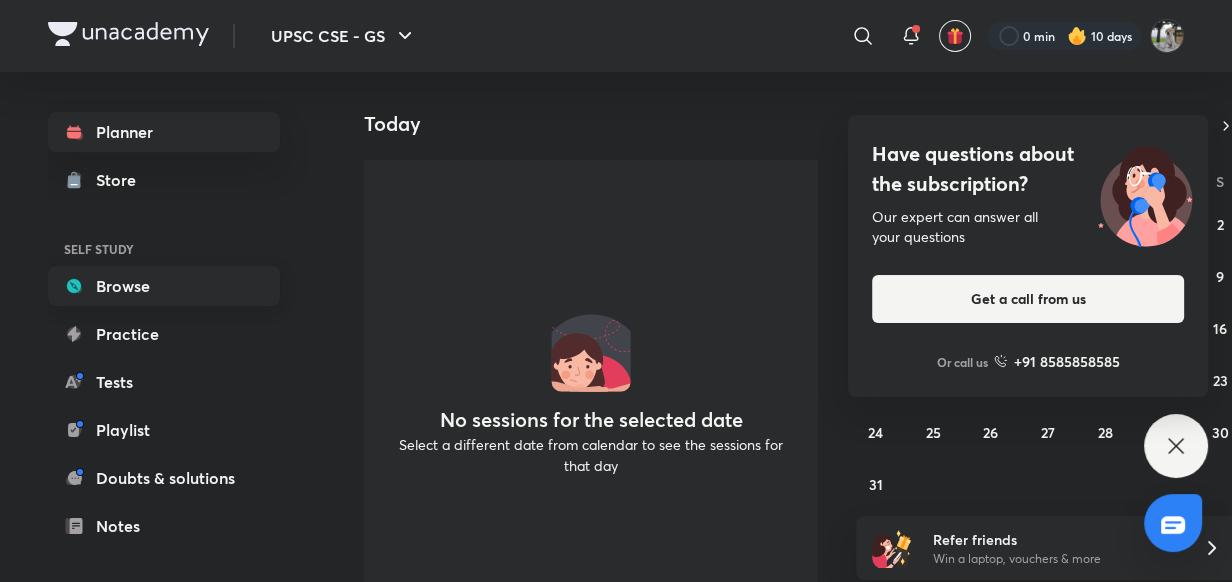 click on "Browse" at bounding box center [164, 286] 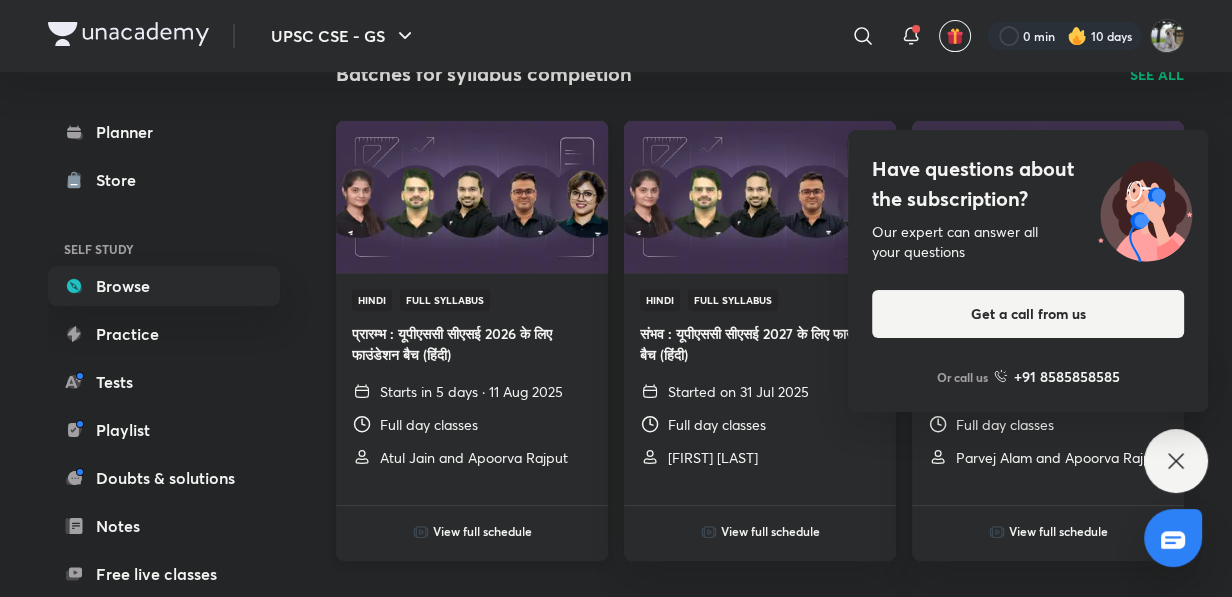 scroll, scrollTop: 727, scrollLeft: 0, axis: vertical 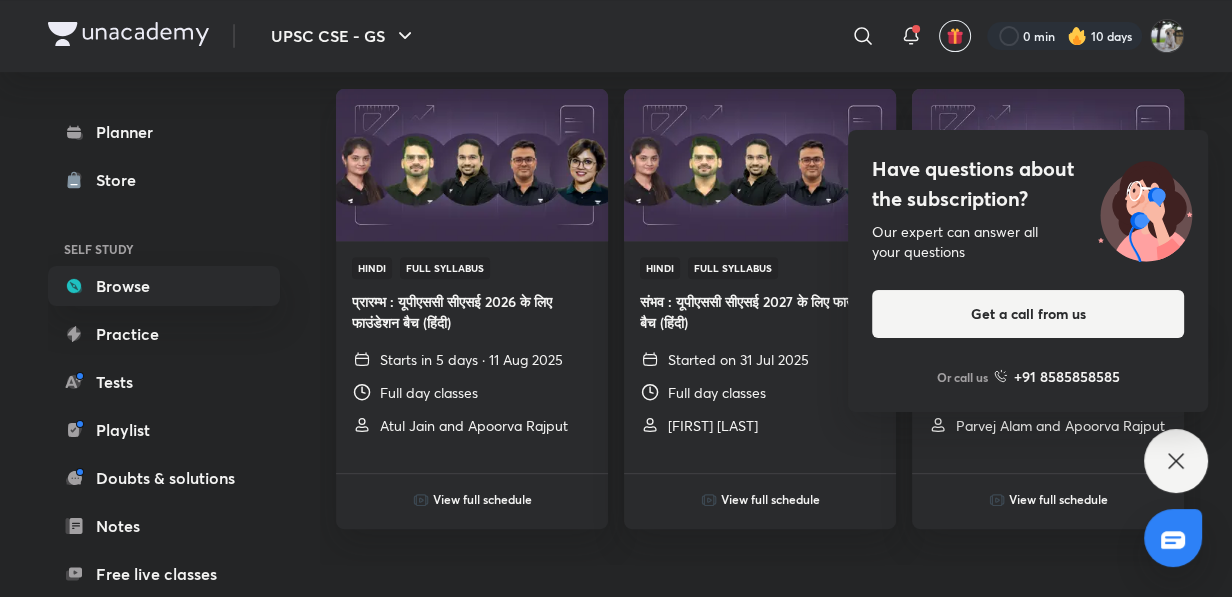 click 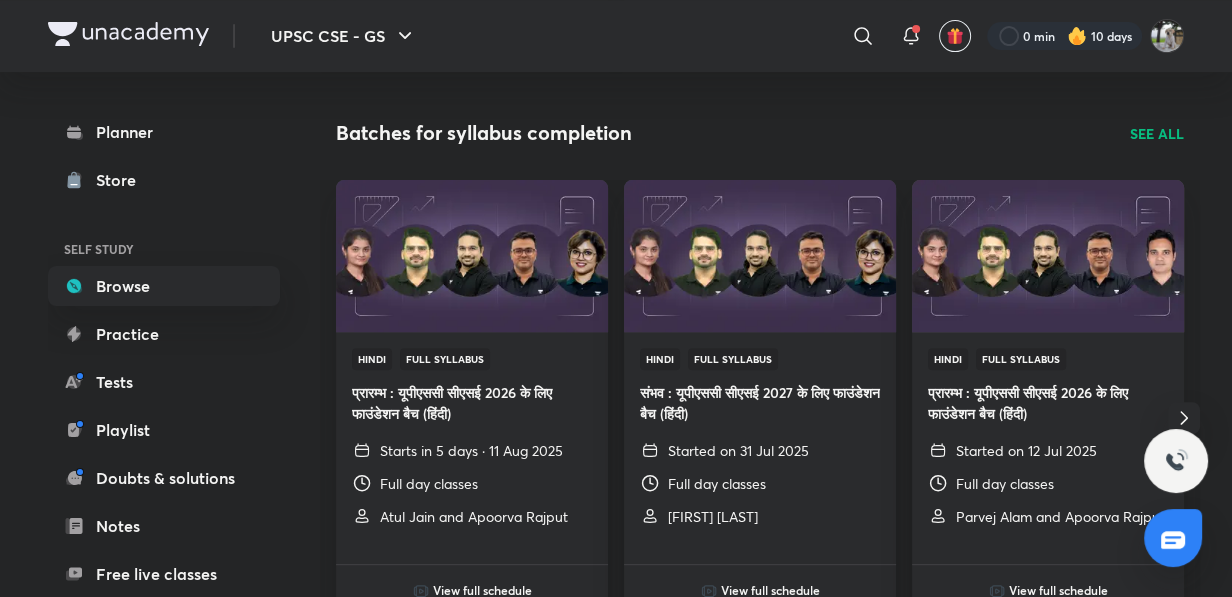 scroll, scrollTop: 727, scrollLeft: 0, axis: vertical 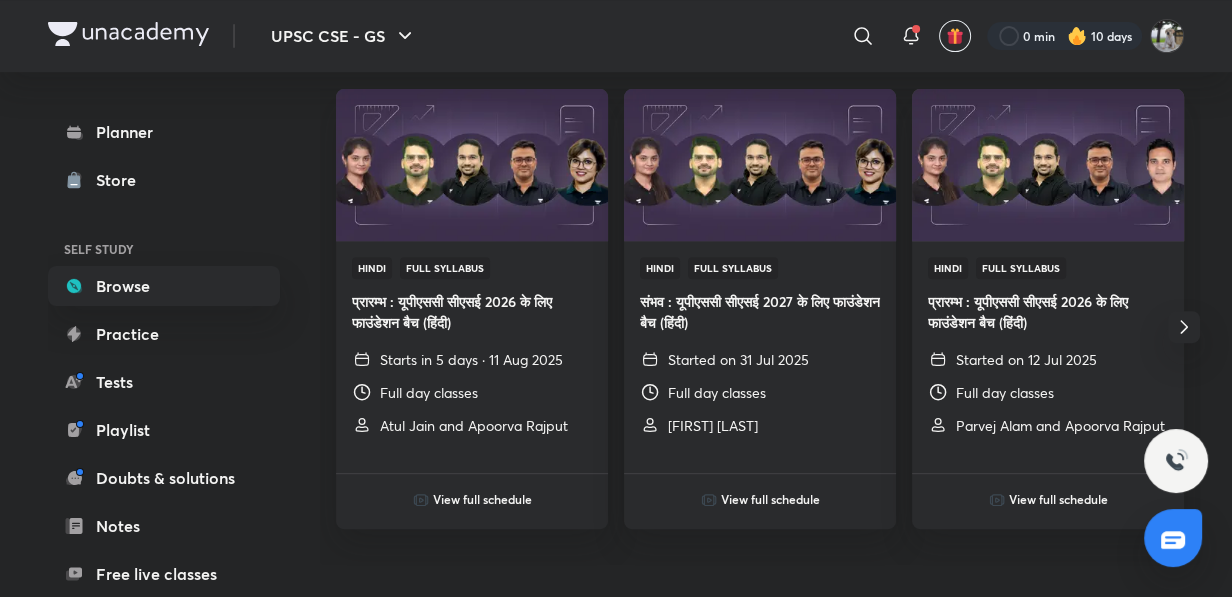 click 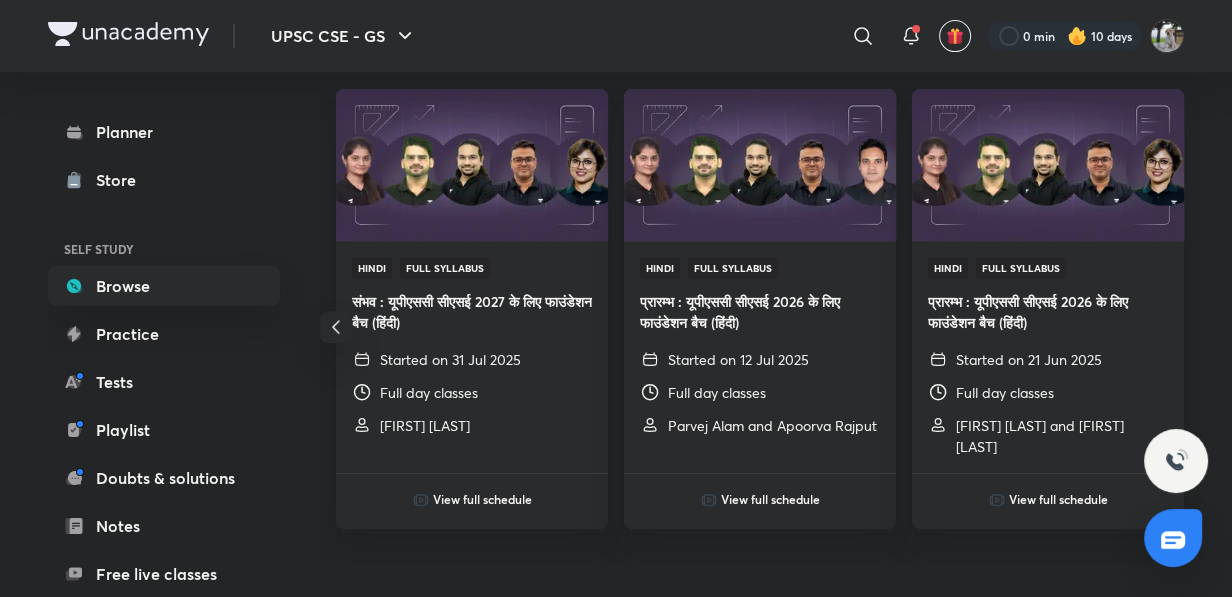 click on "Hindi Full Syllabus प्रारम्भ : यूपीएससी सीएसई 2026 के लिए फाउंडेशन बैच (हिंदी) Starts in 5 days · 11 Aug 2025 Full day classes [FIRST] [LAST] and [FIRST] [LAST] View full schedule Hindi Full Syllabus संभव : यूपीएससी सीएसई 2027 के लिए फाउंडेशन बैच (हिंदी) Started on 31 Jul 2025 Full day classes [FIRST] [LAST] View full schedule Hindi Full Syllabus प्रारम्भ : यूपीएससी सीएसई 2026 के लिए फाउंडेशन बैच (हिंदी) Started on 12 Jul 2025 Full day classes [FIRST] [LAST] and [FIRST] [LAST] View full schedule Hindi Full Syllabus प्रारम्भ : यूपीएससी सीएसई 2026 के लिए फाउंडेशन बैच (हिंदी) Started on 21 Jun 2025 Full day classes [FIRST] [LAST] and [FIRST] [LAST] View full schedule" at bounding box center (760, 327) 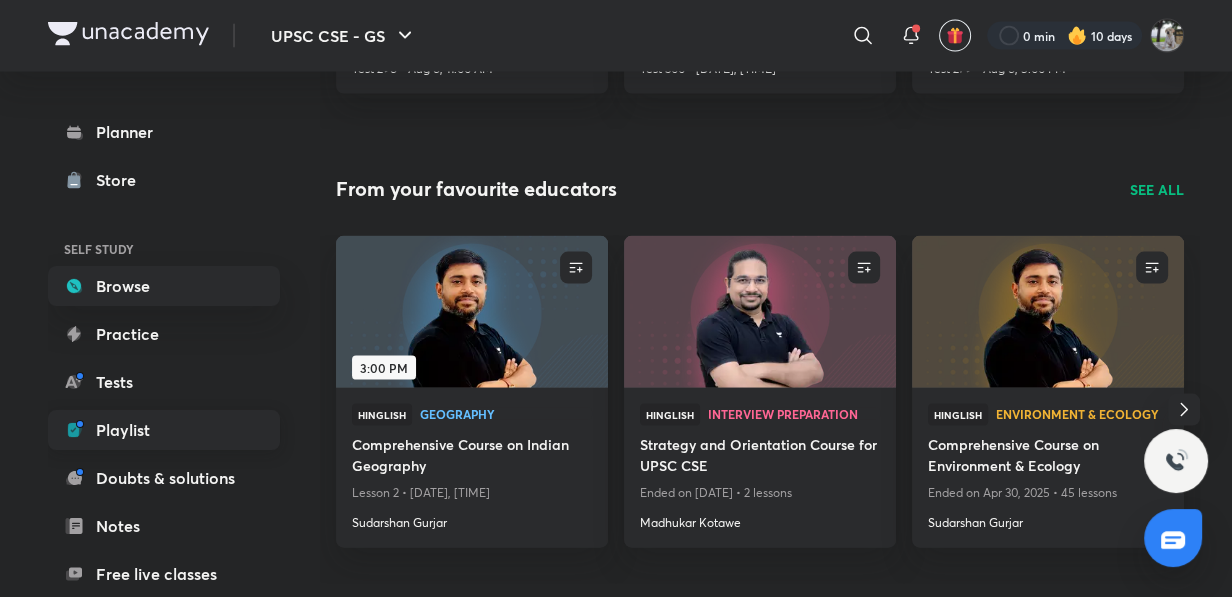 scroll, scrollTop: 3735, scrollLeft: 0, axis: vertical 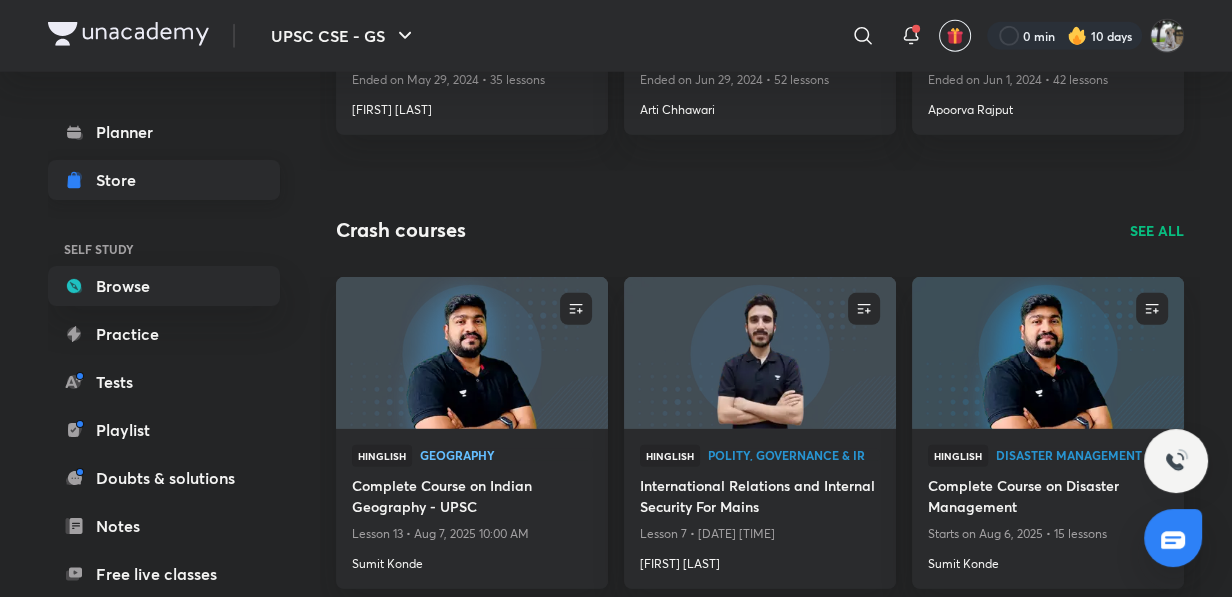 click on "Store" at bounding box center [164, 180] 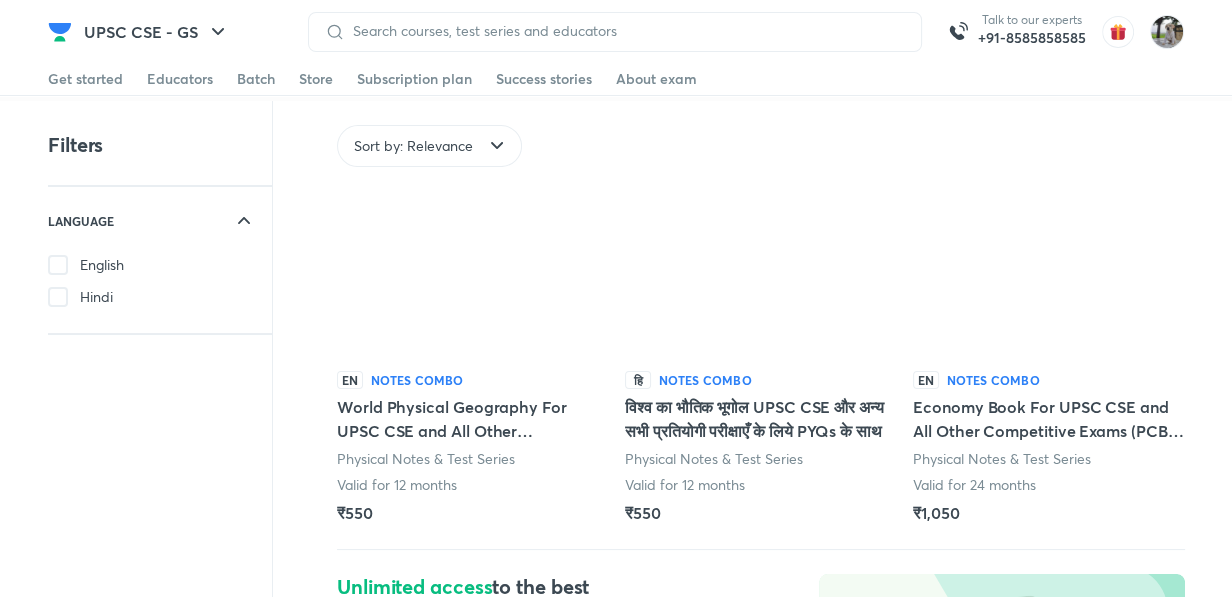 scroll, scrollTop: 0, scrollLeft: 0, axis: both 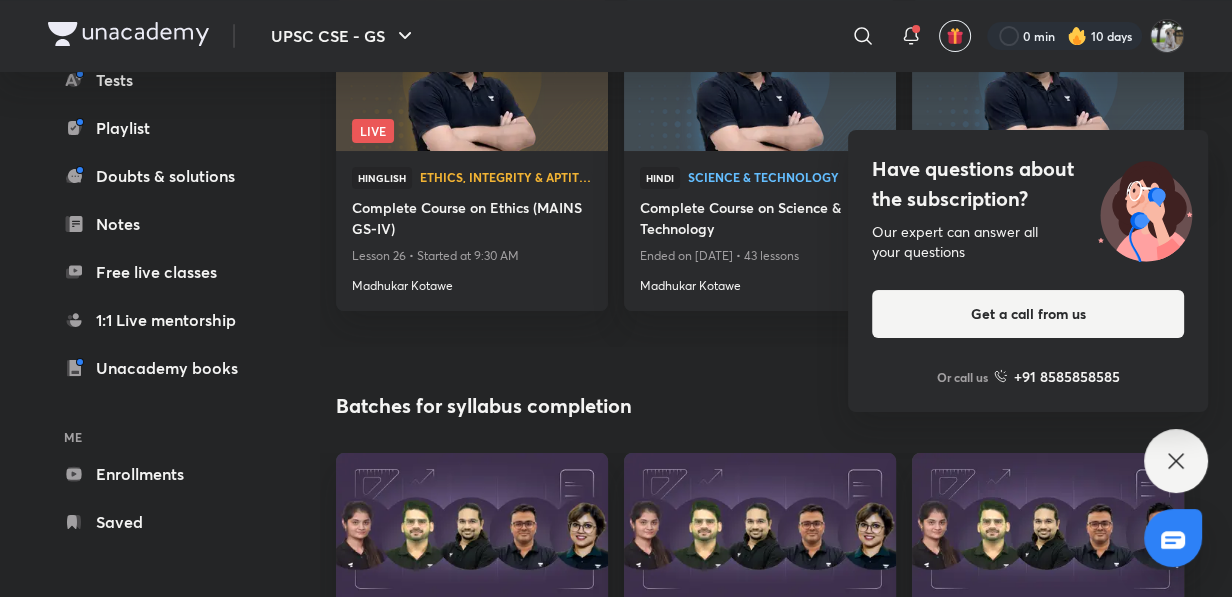 click 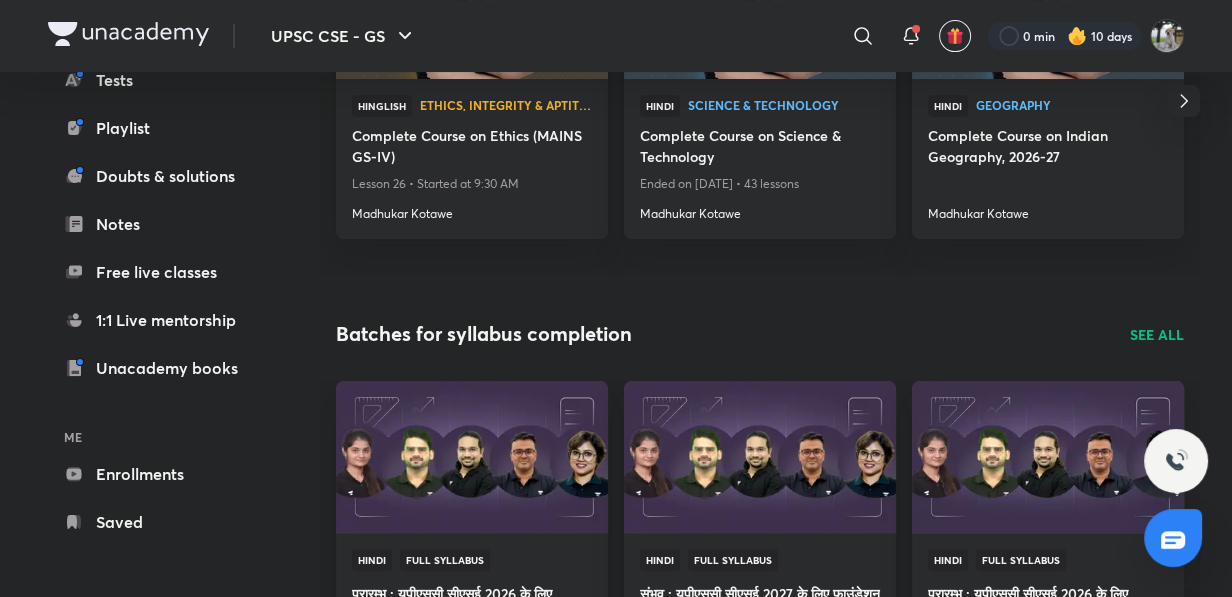 scroll, scrollTop: 454, scrollLeft: 0, axis: vertical 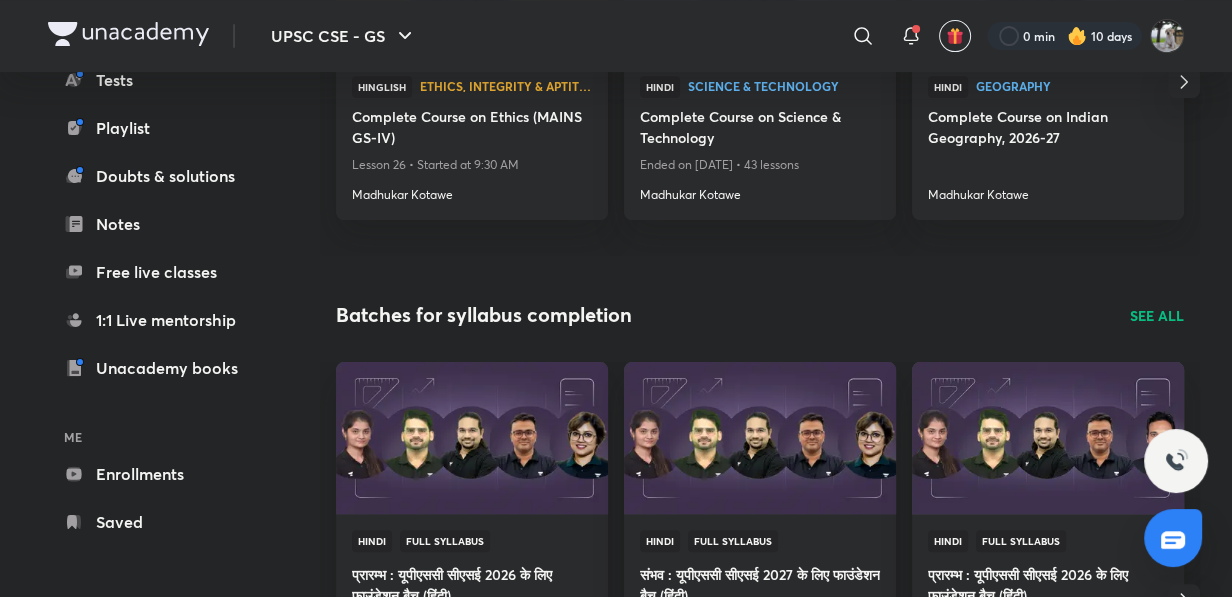 click on "SEE ALL" at bounding box center (1157, 315) 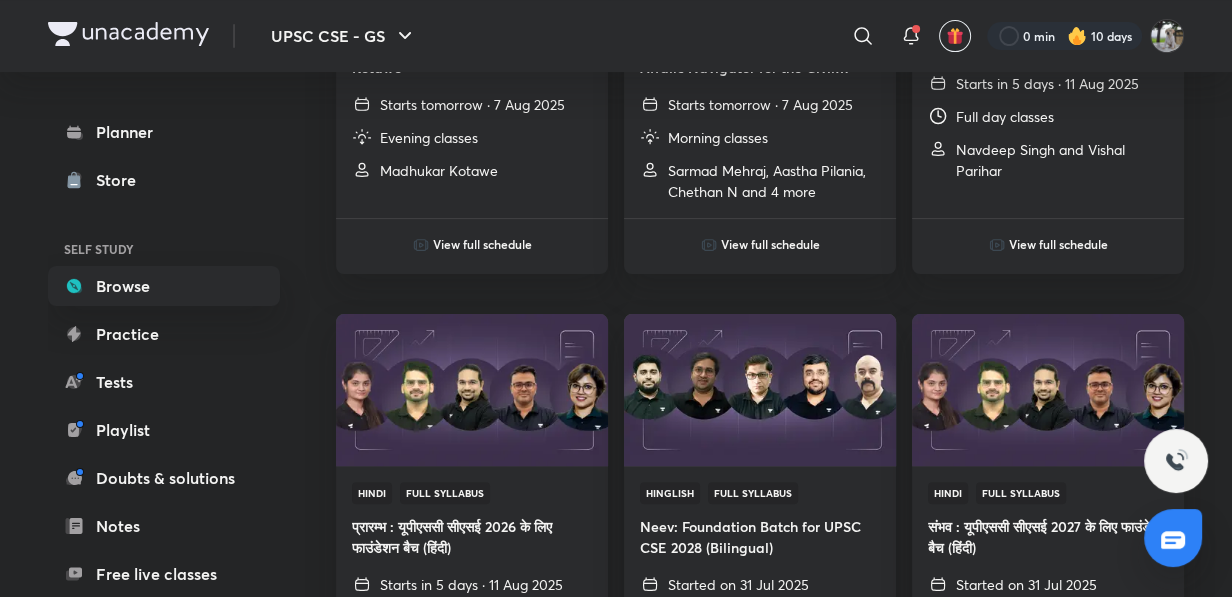 scroll, scrollTop: 0, scrollLeft: 0, axis: both 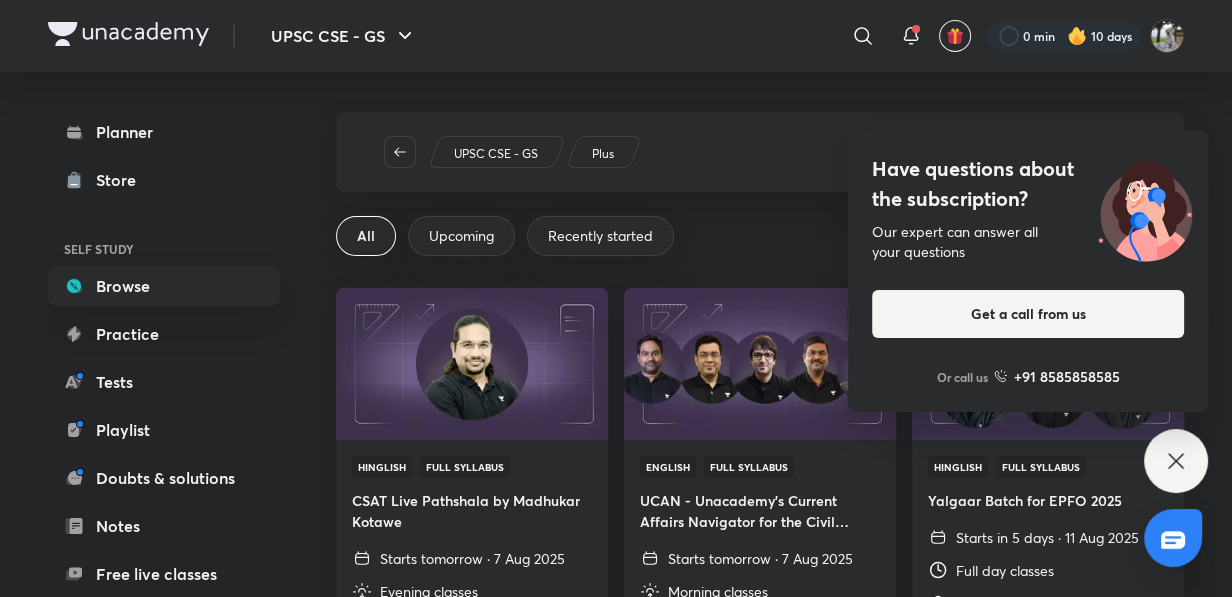 click 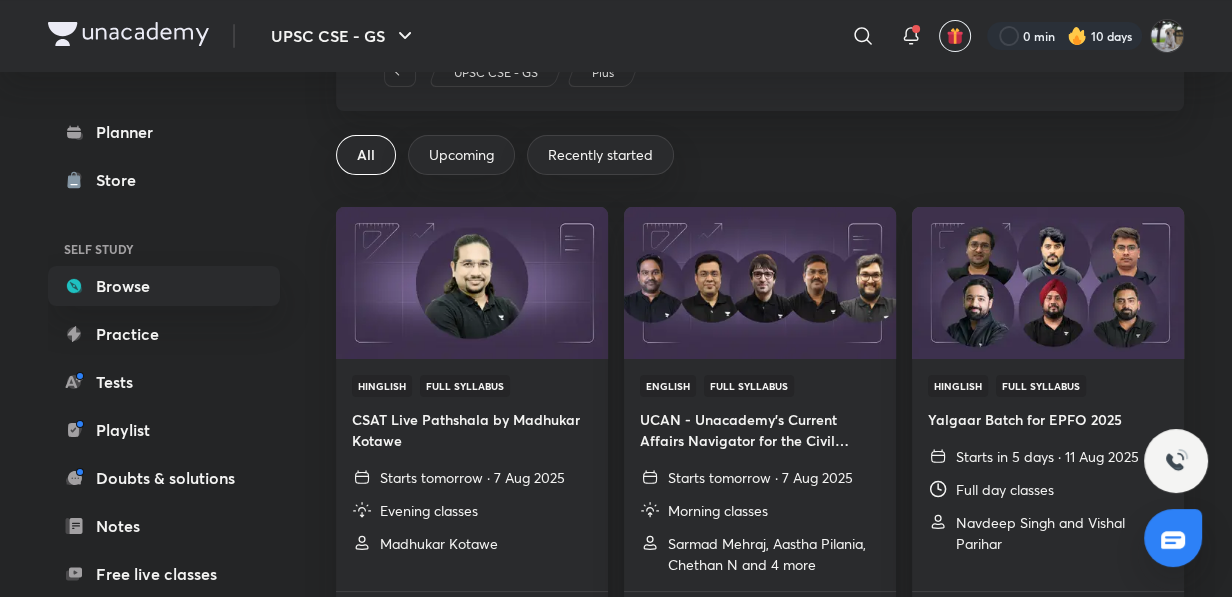 scroll, scrollTop: 49, scrollLeft: 0, axis: vertical 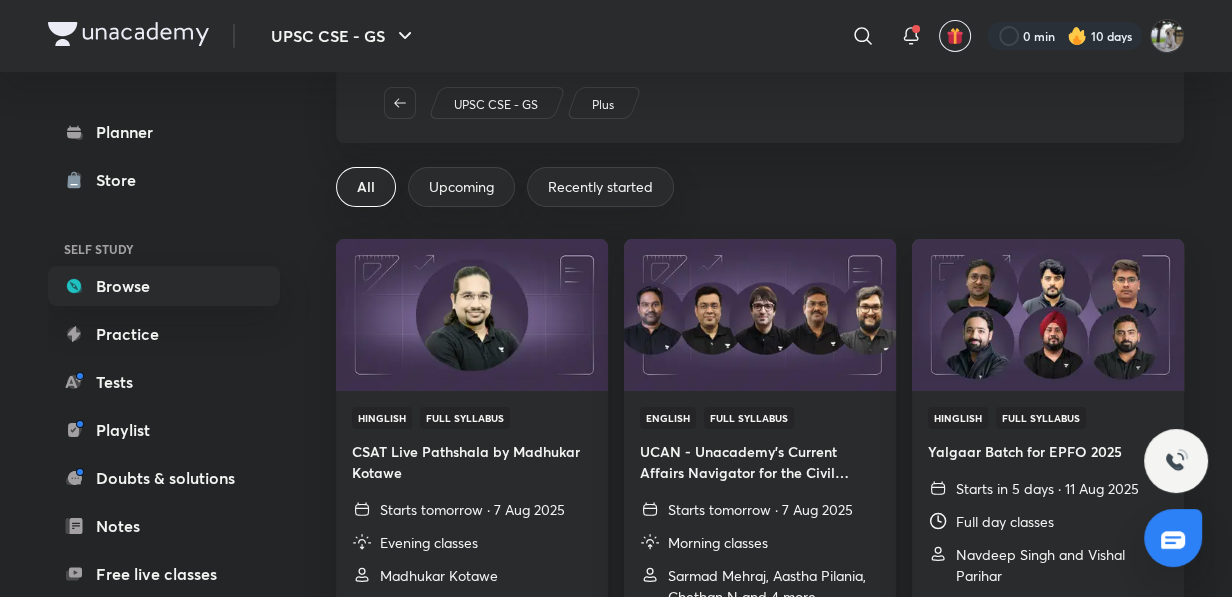 click on "Upcoming" at bounding box center [461, 187] 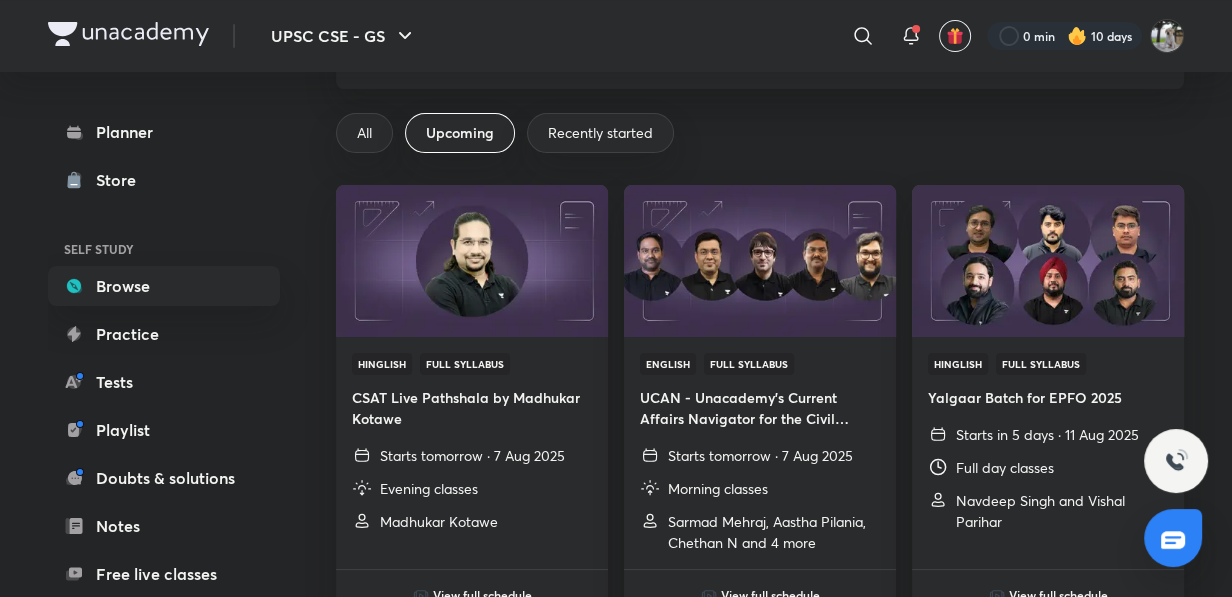 scroll, scrollTop: 12, scrollLeft: 0, axis: vertical 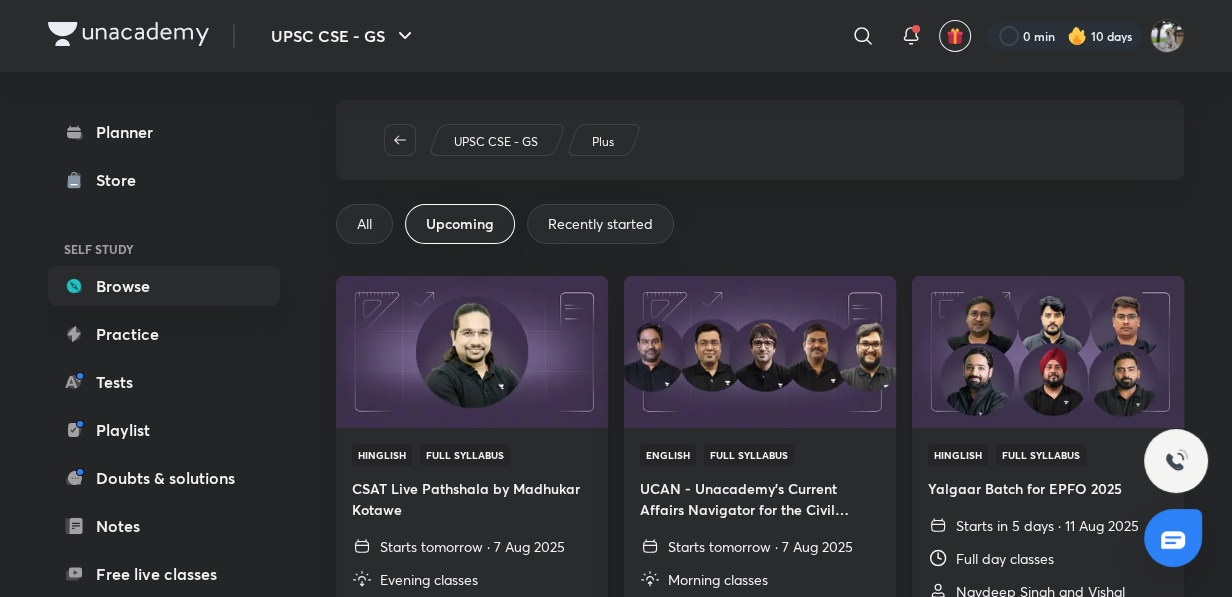 click at bounding box center (1047, 351) 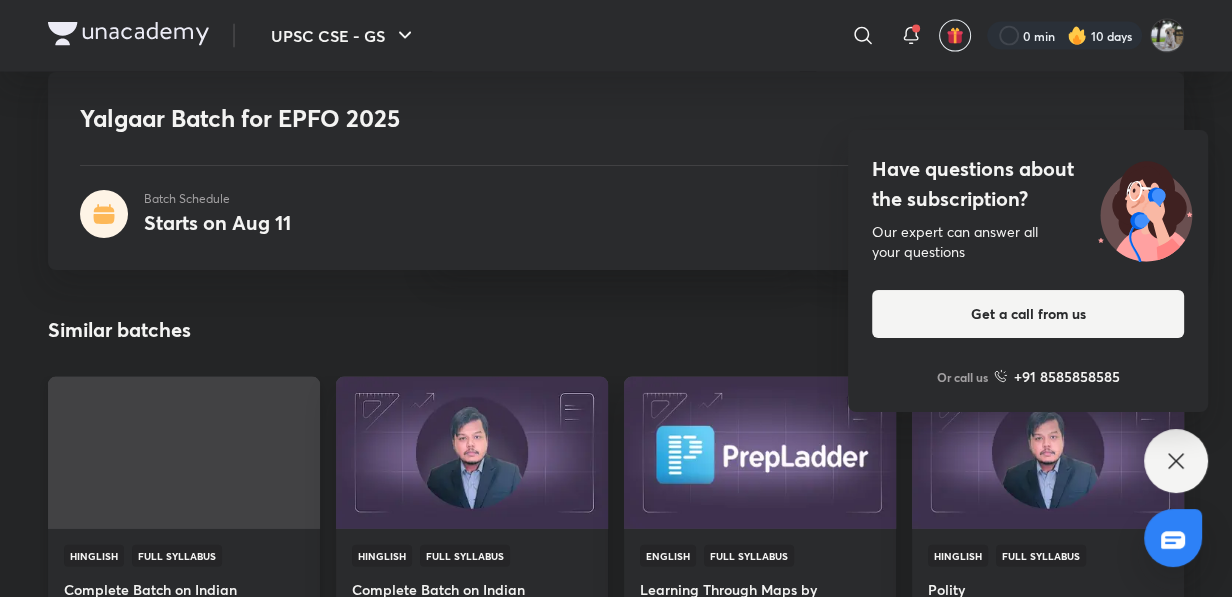 scroll, scrollTop: 3909, scrollLeft: 0, axis: vertical 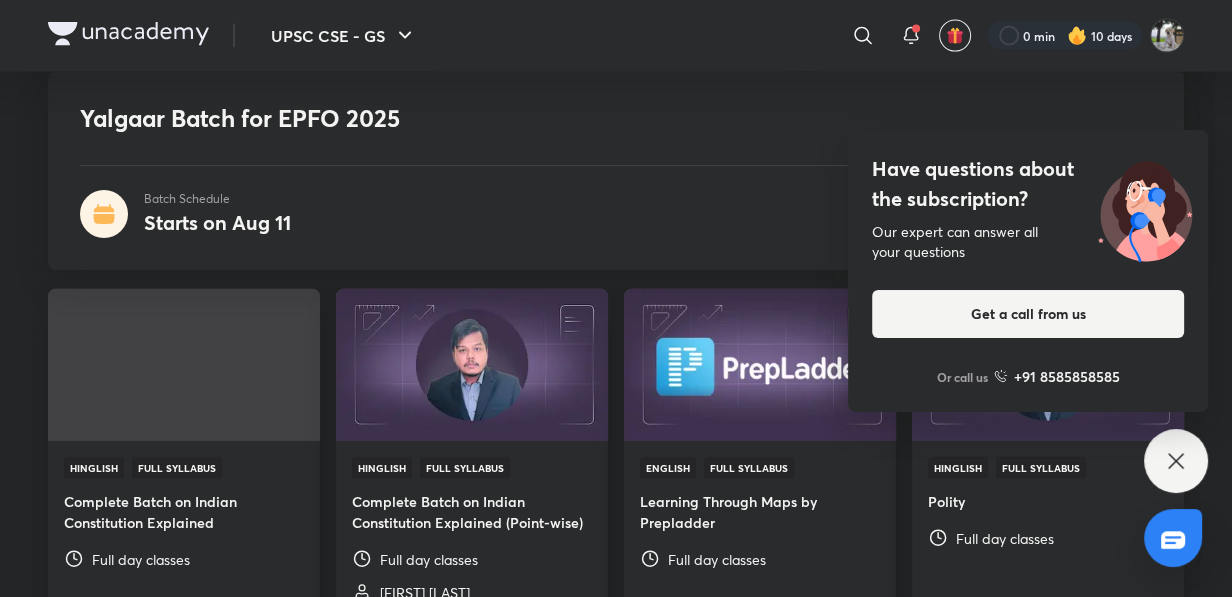 click on "Have questions about the subscription? Our expert can answer all your questions Get a call from us Or call us +91 8585858585" at bounding box center [1176, 461] 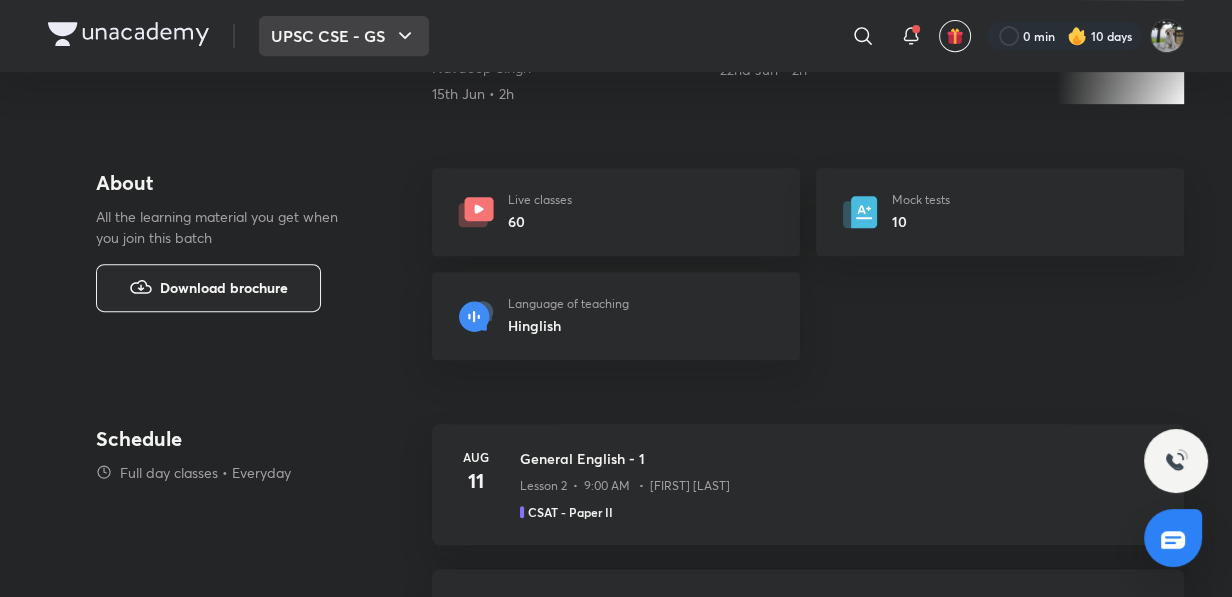 scroll, scrollTop: 0, scrollLeft: 0, axis: both 